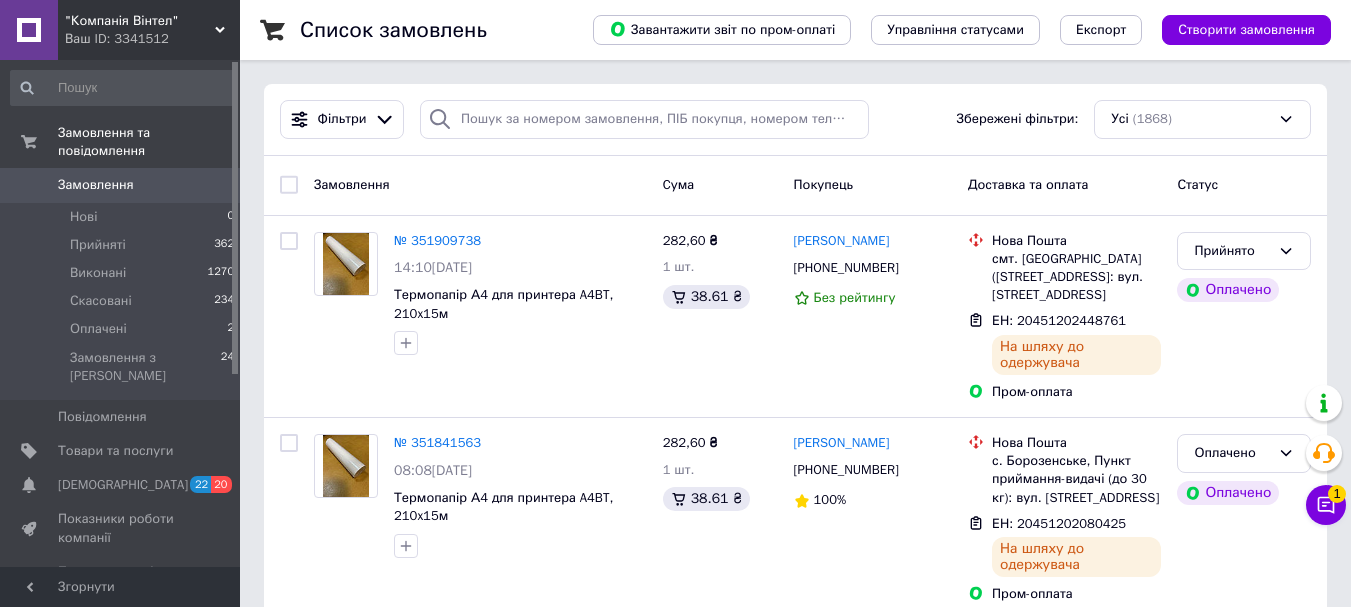 scroll, scrollTop: 0, scrollLeft: 0, axis: both 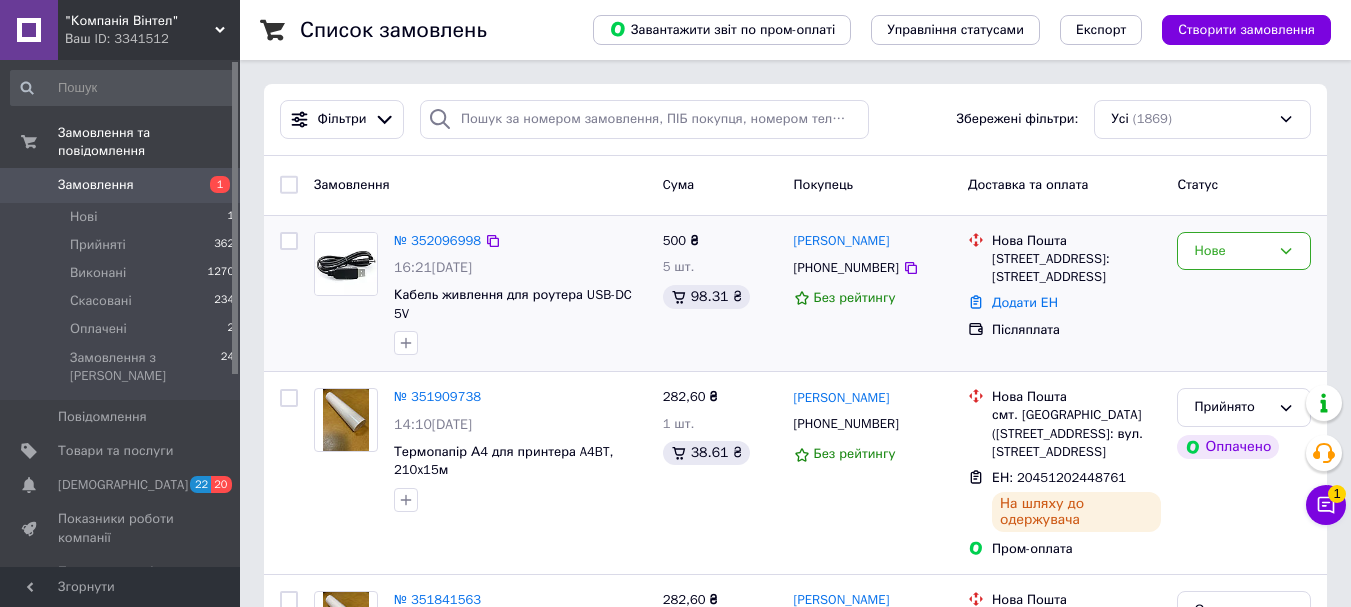 drag, startPoint x: 1245, startPoint y: 257, endPoint x: 1248, endPoint y: 272, distance: 15.297058 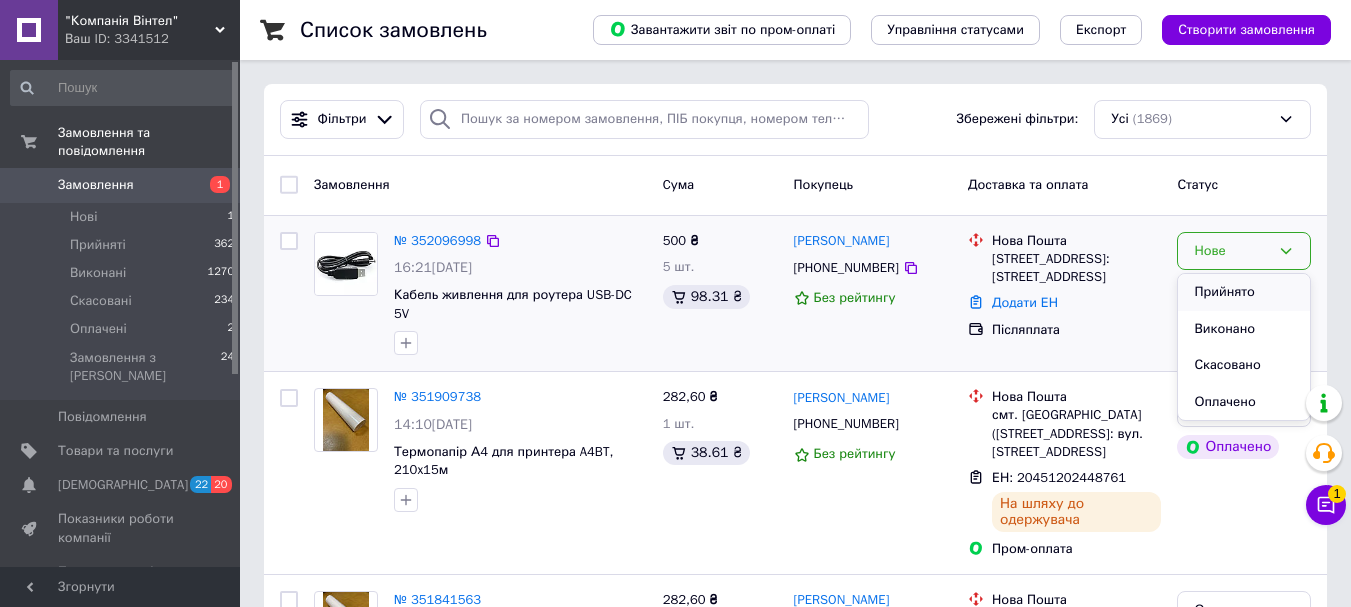 click on "Прийнято" at bounding box center (1244, 292) 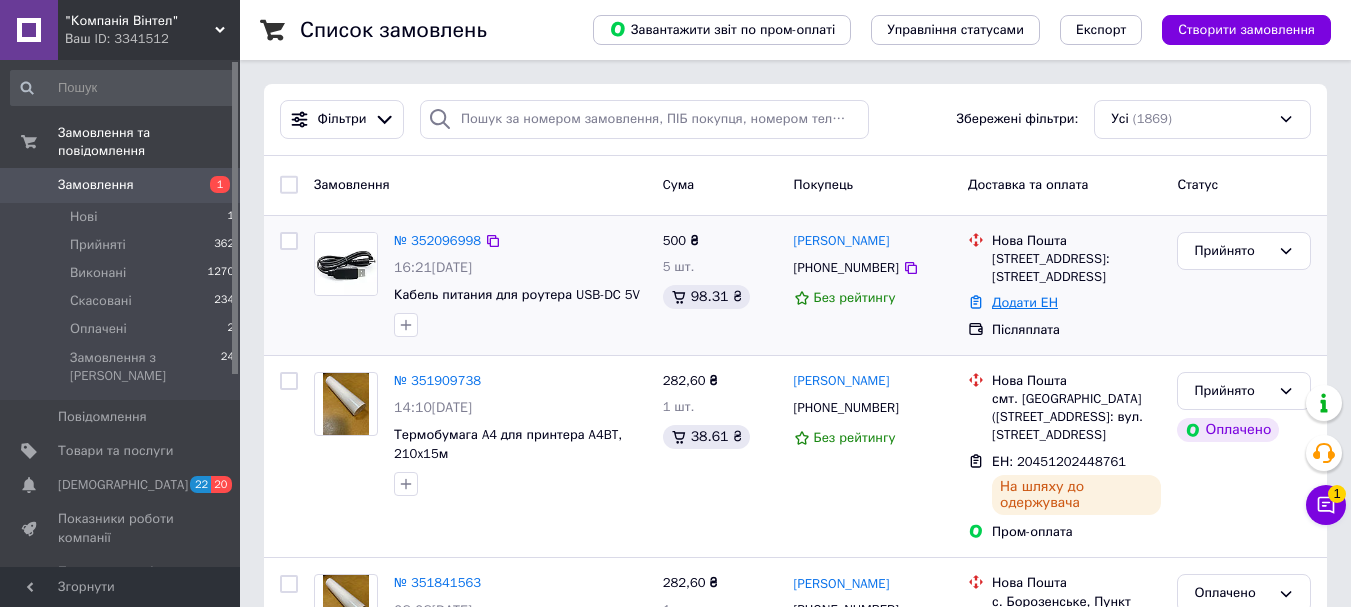 click on "Додати ЕН" at bounding box center (1025, 302) 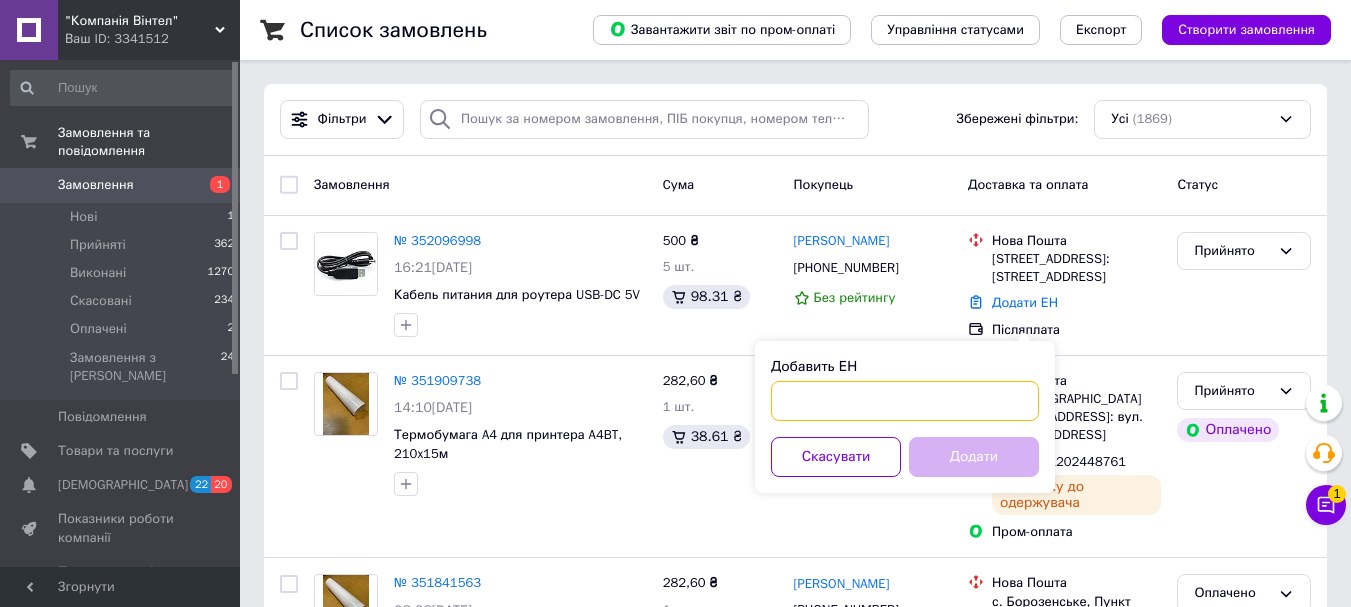 click on "Добавить ЕН" at bounding box center (905, 401) 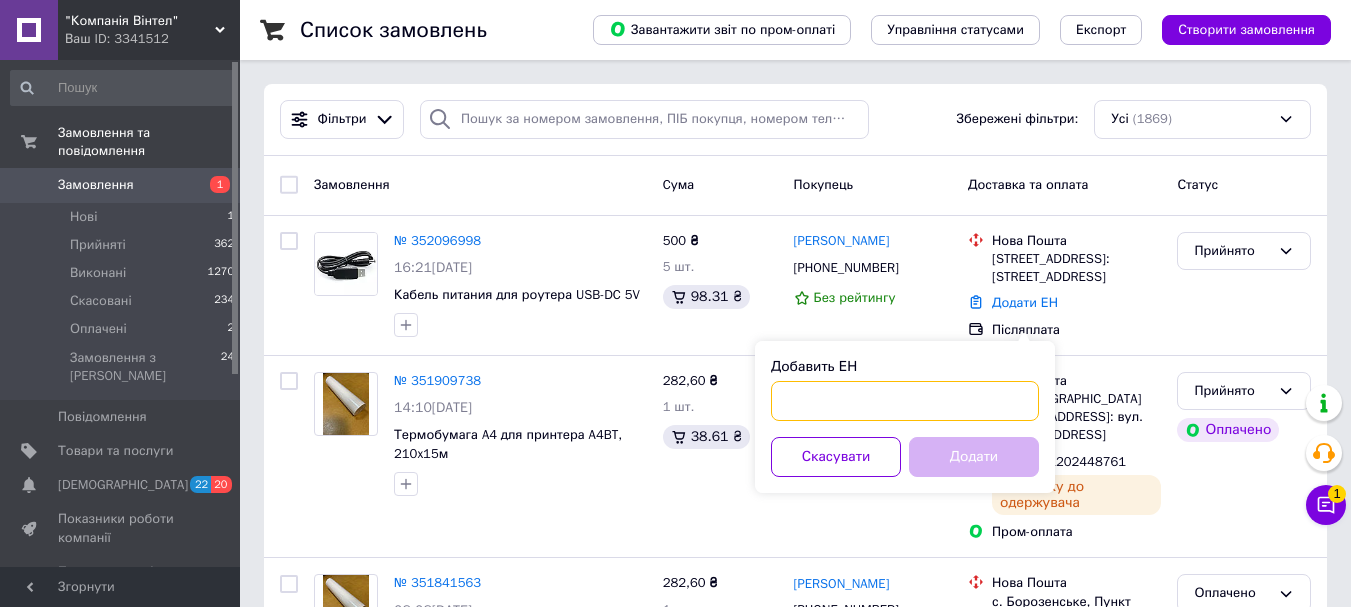 paste on "20451203283052" 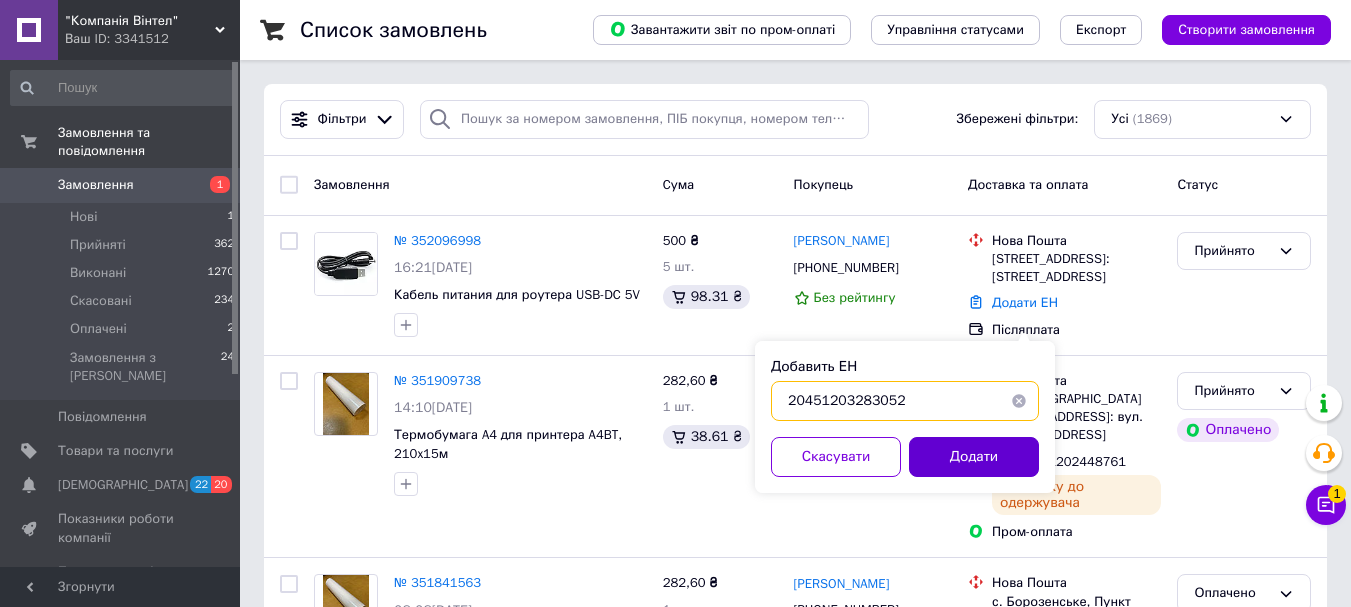 type on "20451203283052" 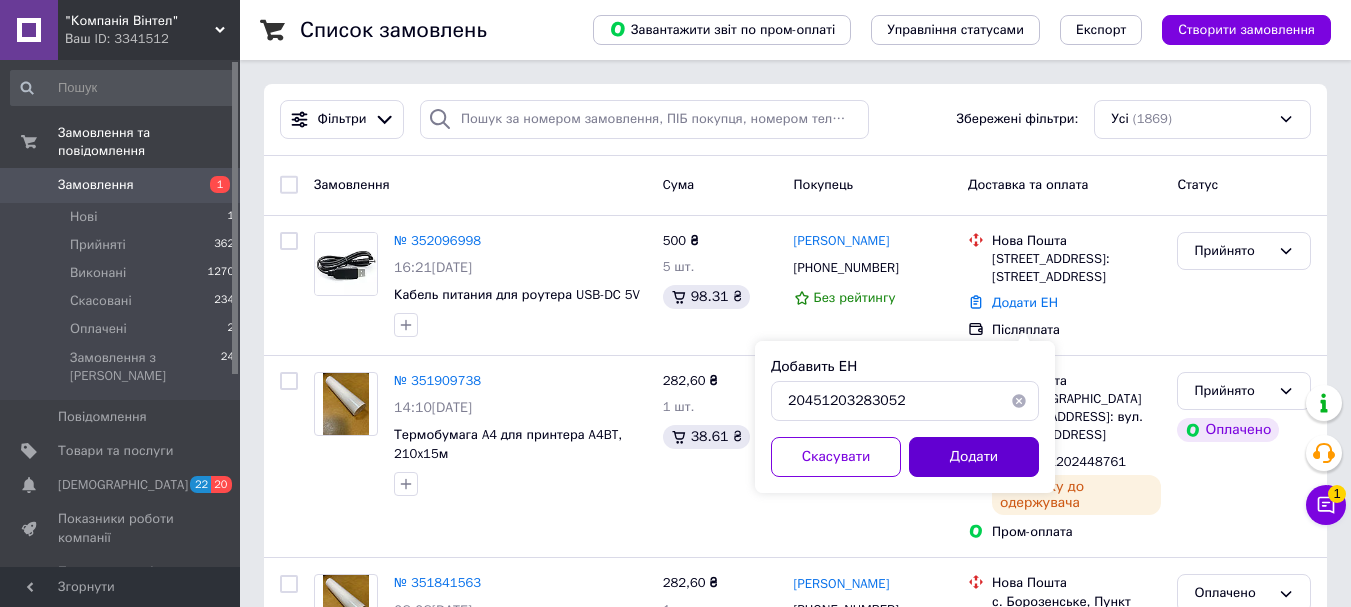 click on "Додати" at bounding box center [974, 457] 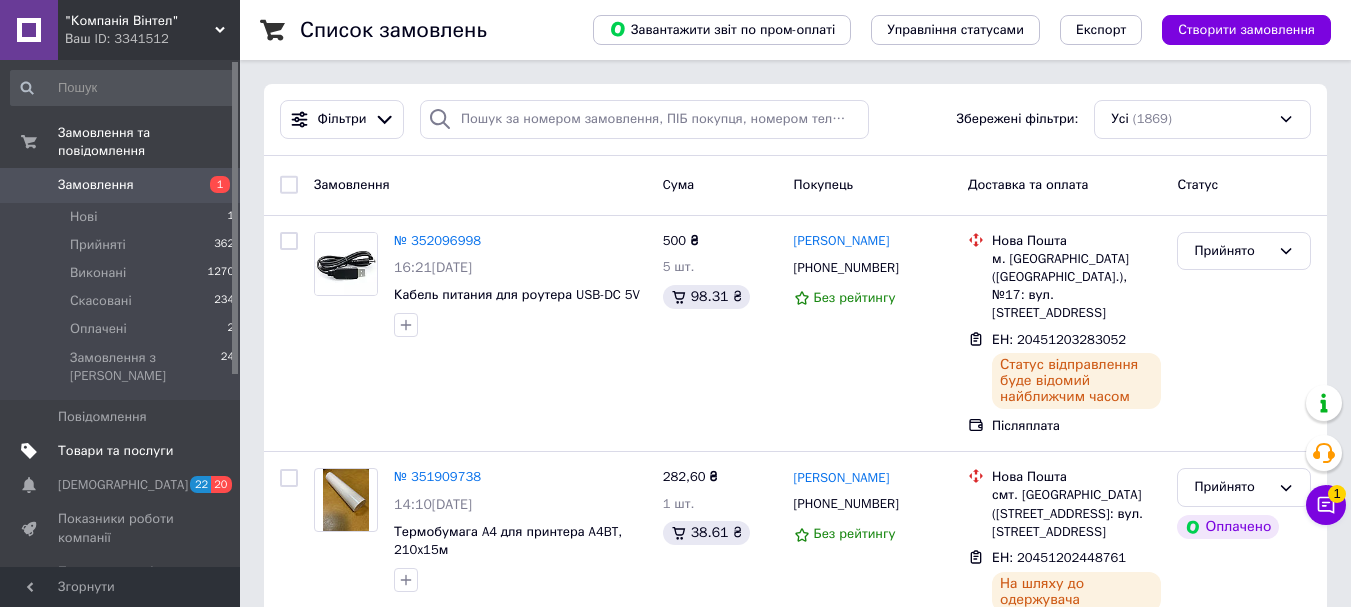 click on "Товари та послуги" at bounding box center [115, 451] 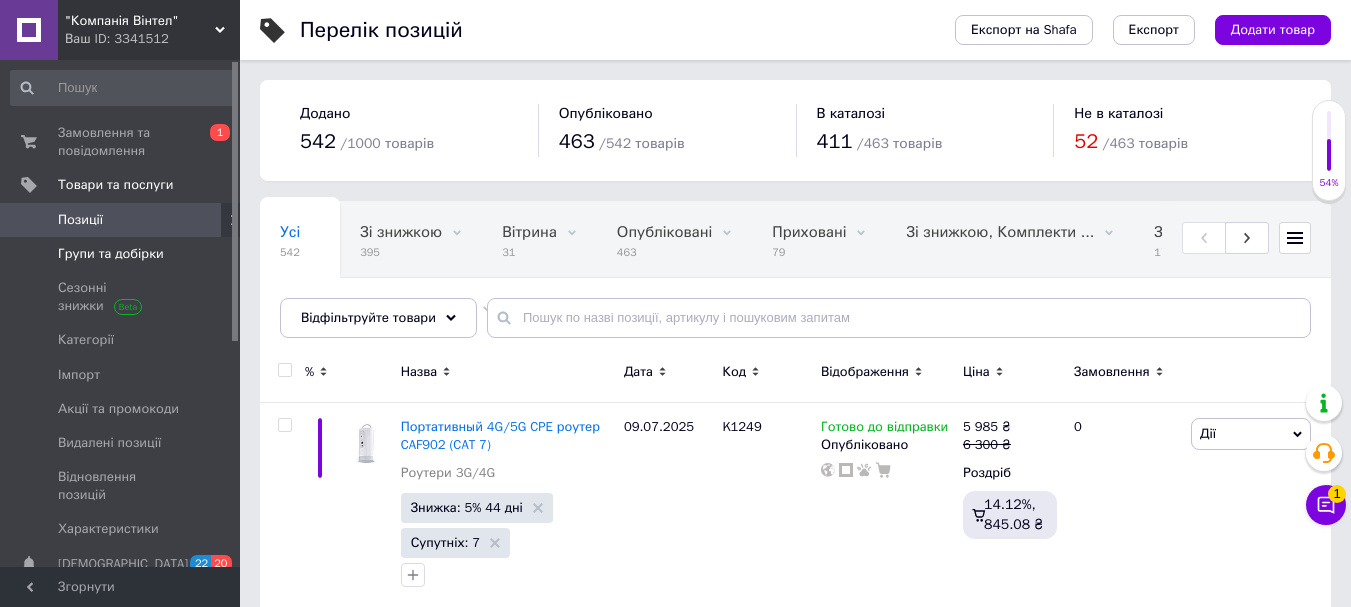 click on "Групи та добірки" at bounding box center [111, 254] 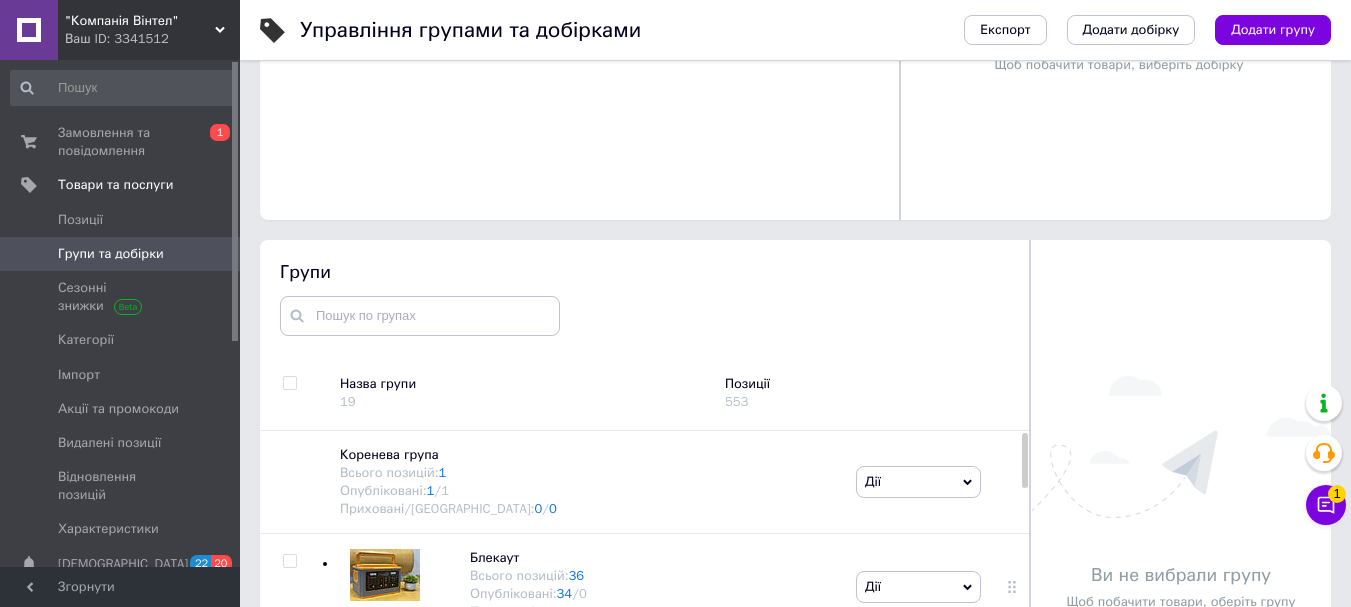 scroll, scrollTop: 733, scrollLeft: 0, axis: vertical 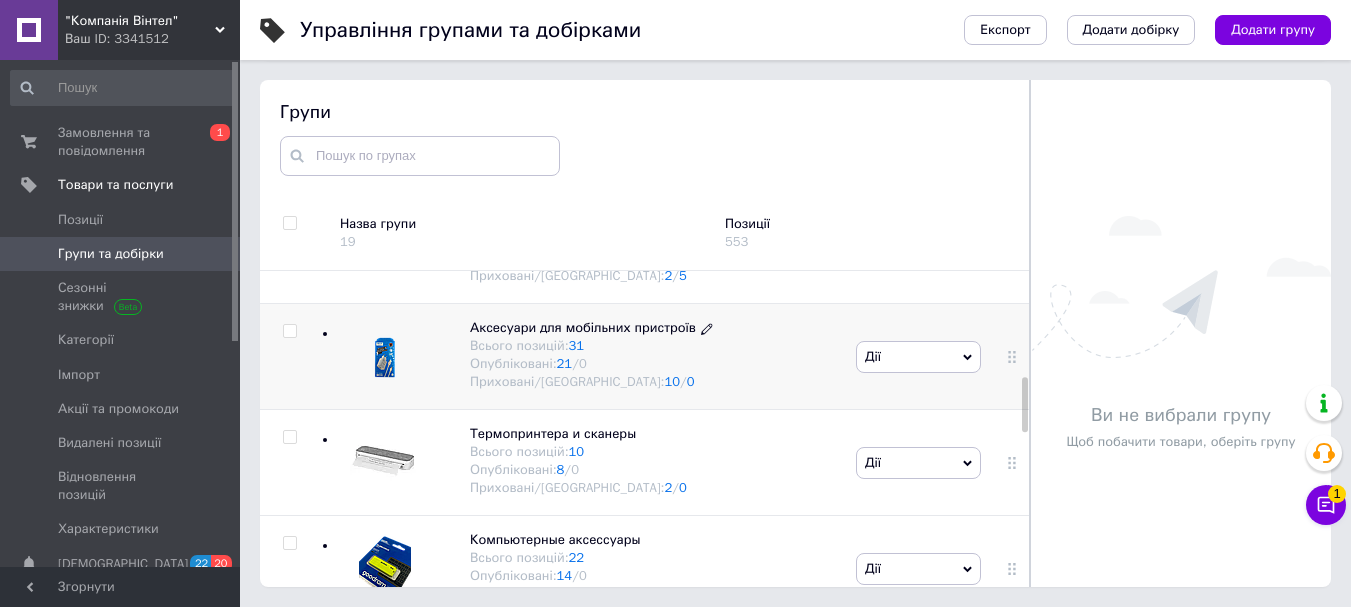 click on "Аксесуари для мобільних пристроїв" at bounding box center (583, 327) 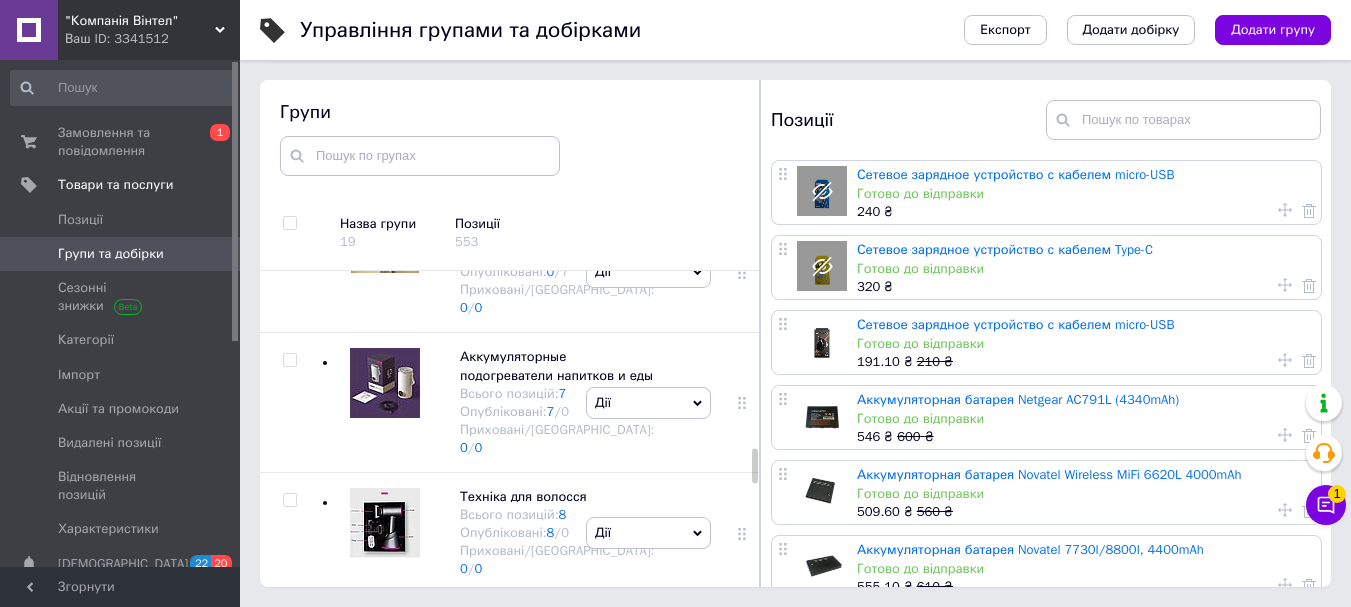 scroll, scrollTop: 1340, scrollLeft: 0, axis: vertical 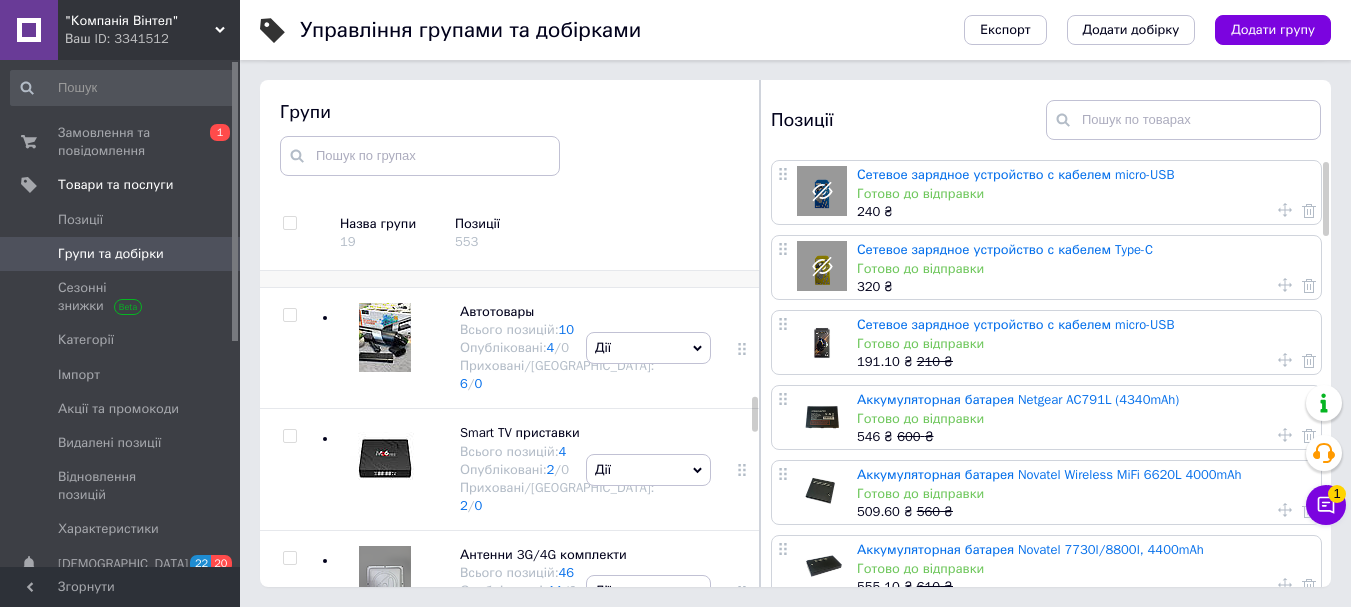 click on "Компьютерные аксессуары" at bounding box center [545, 190] 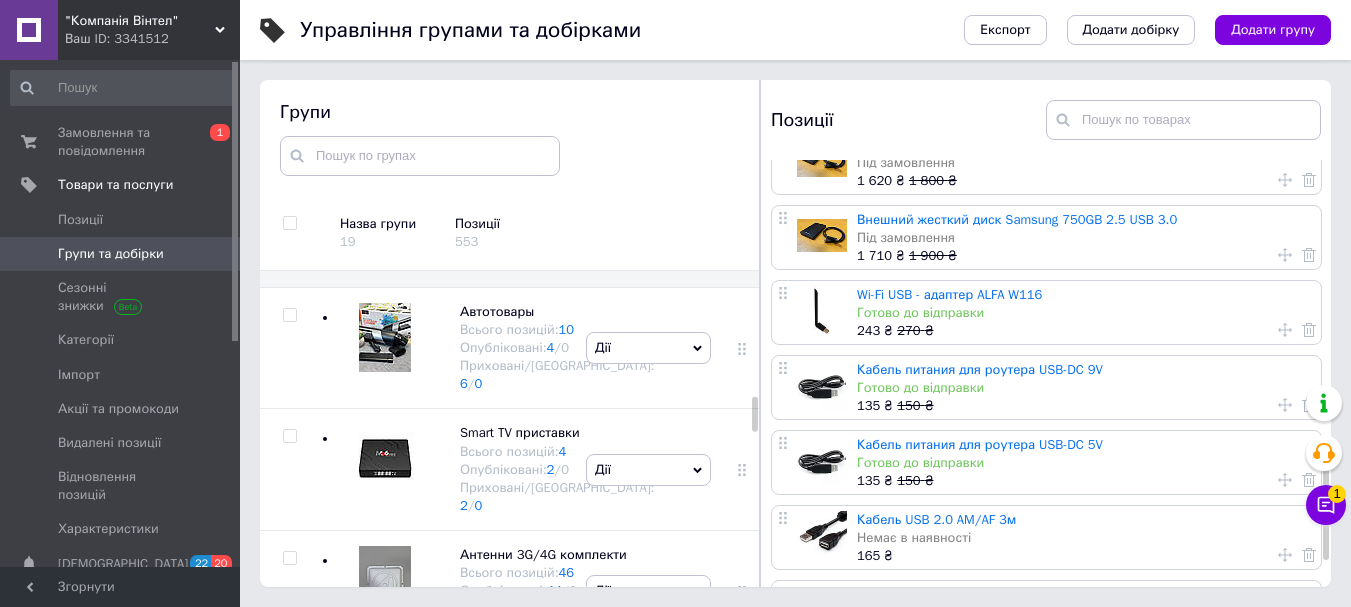 scroll, scrollTop: 1327, scrollLeft: 0, axis: vertical 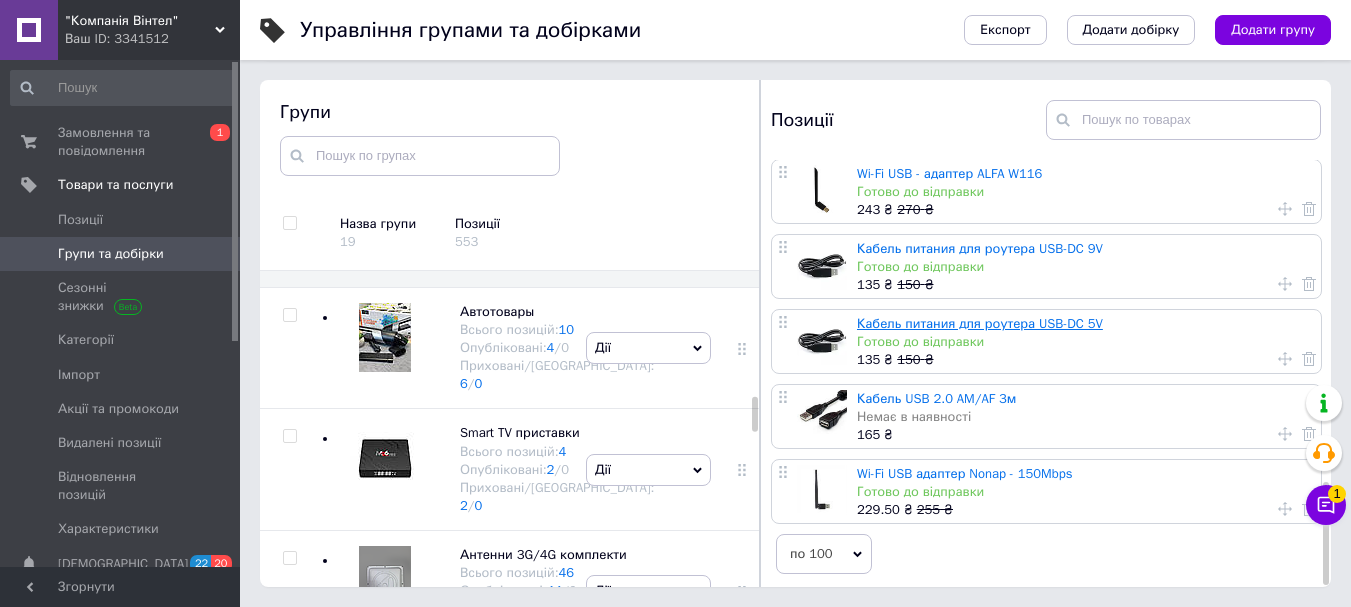 click on "Кабель питания для роутера USB-DC 5V" at bounding box center [980, 323] 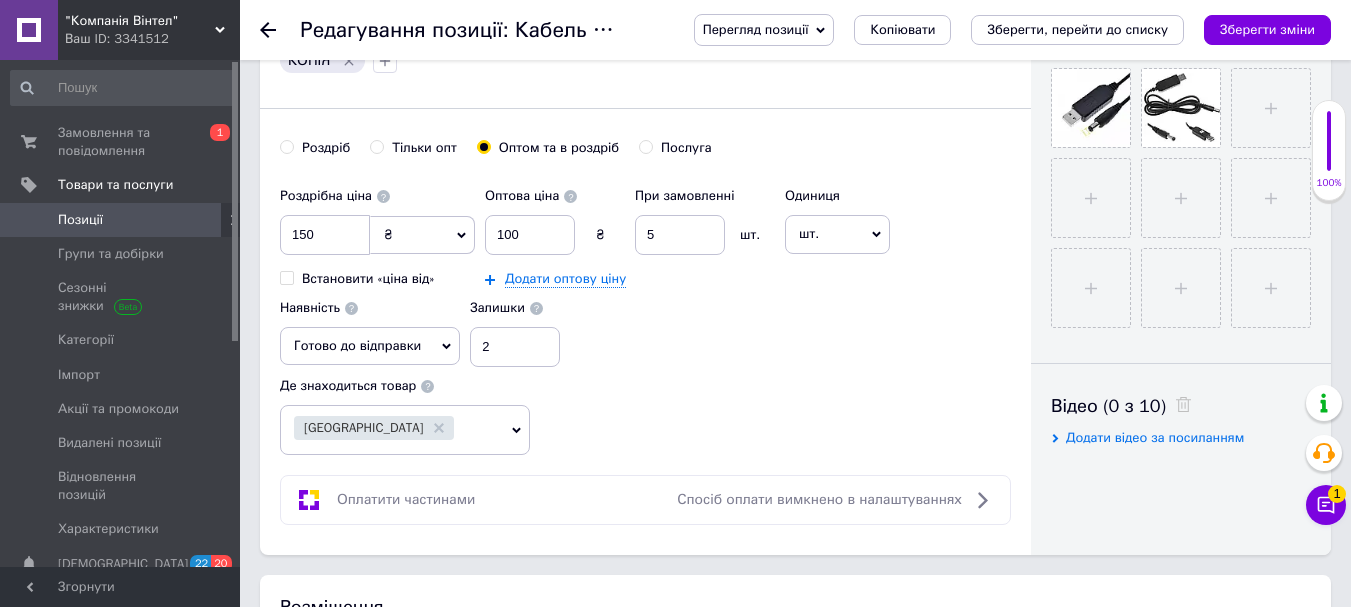 scroll, scrollTop: 700, scrollLeft: 0, axis: vertical 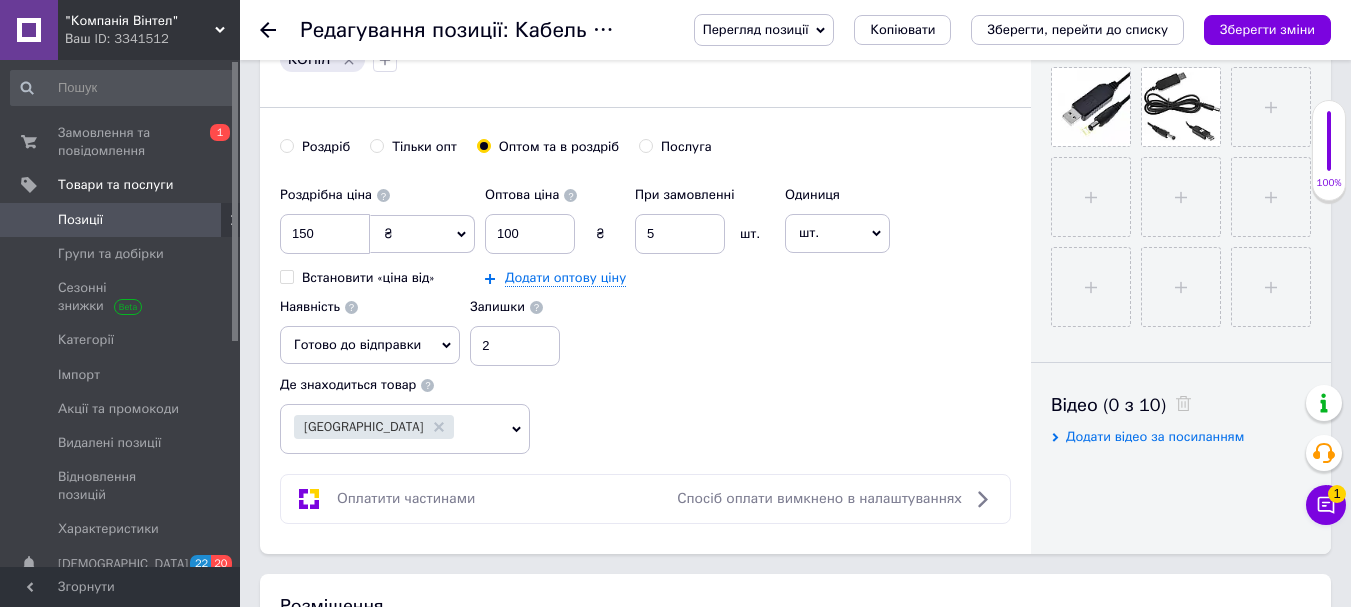 click on "Роздріб" at bounding box center [286, 145] 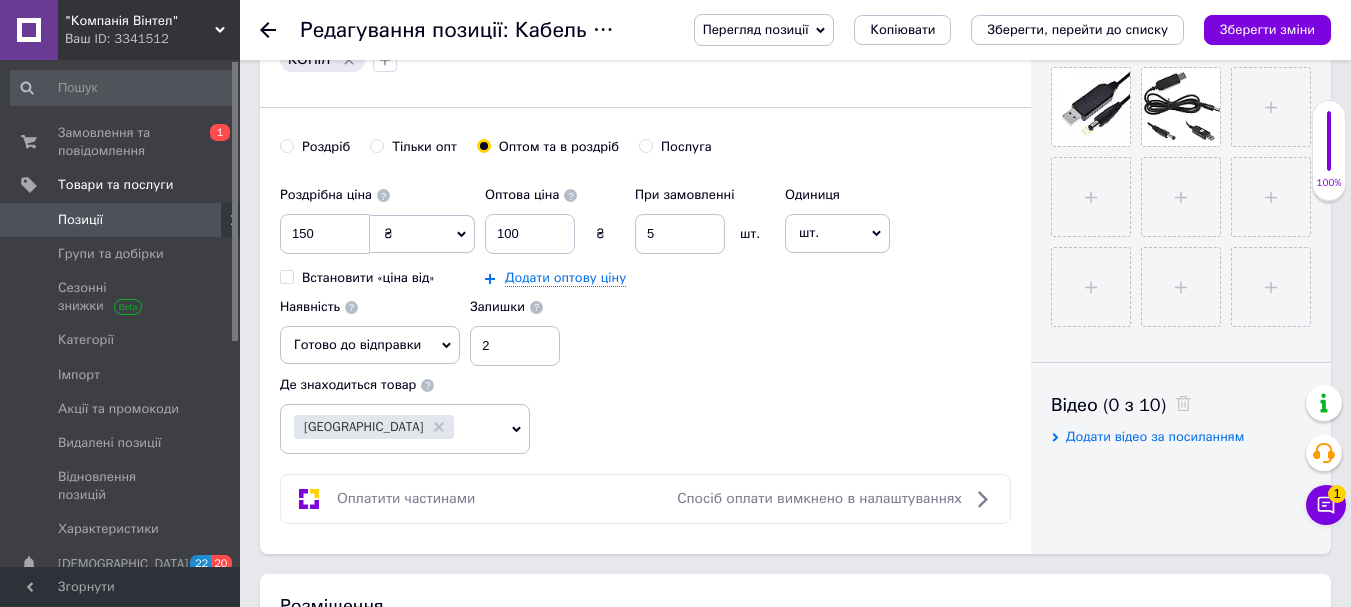 radio on "true" 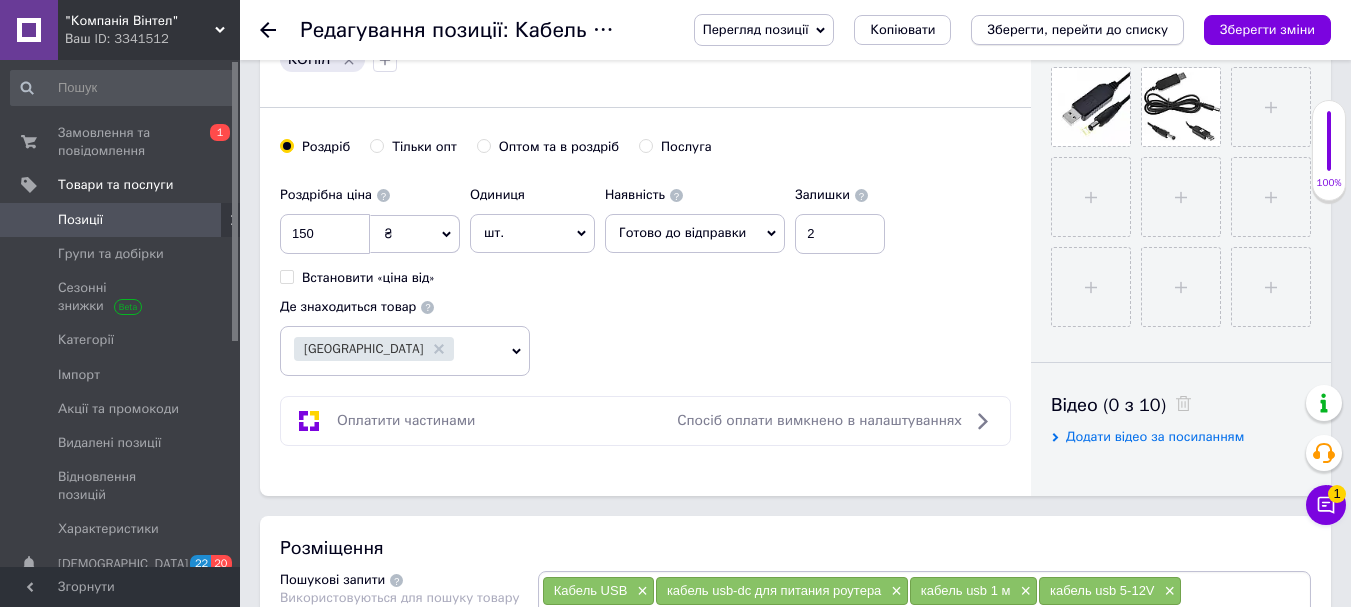 click on "Зберегти, перейти до списку" at bounding box center [1077, 29] 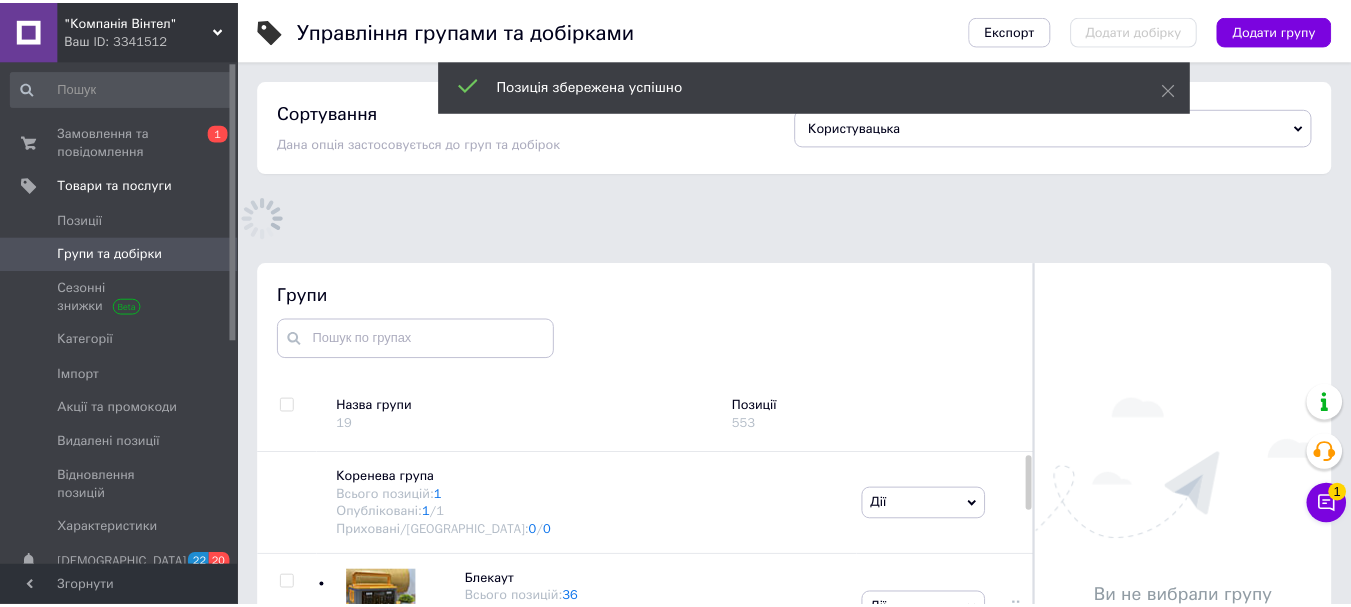 scroll, scrollTop: 178, scrollLeft: 0, axis: vertical 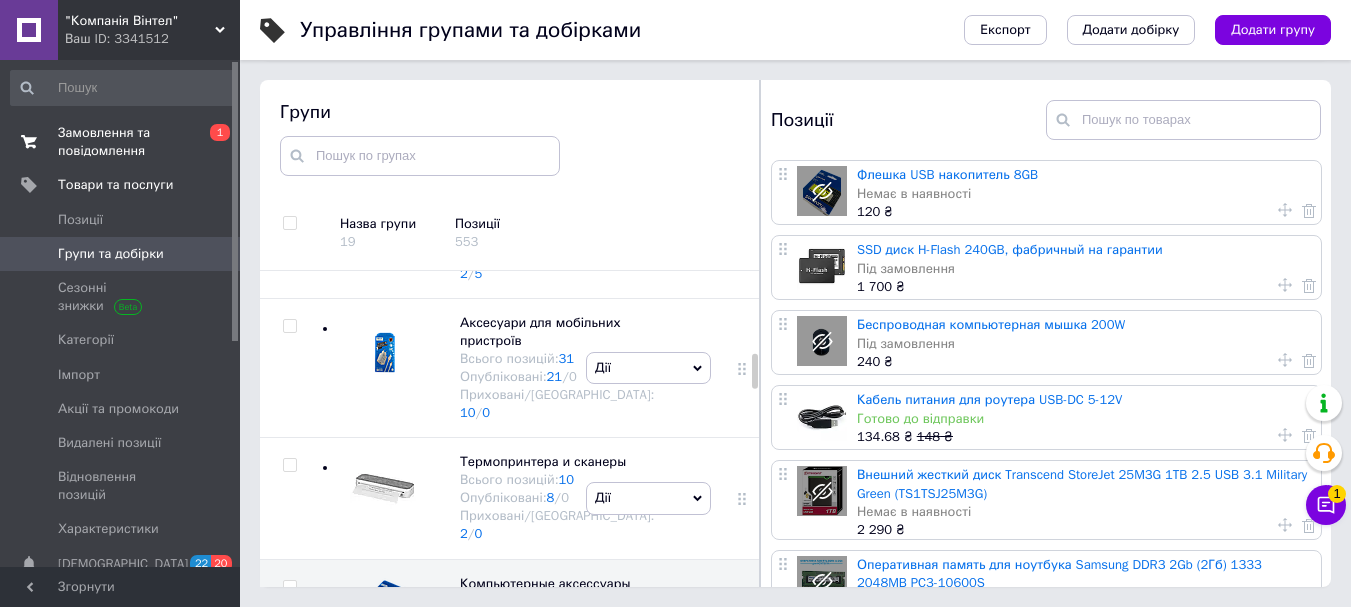 click on "Замовлення та повідомлення" at bounding box center [121, 142] 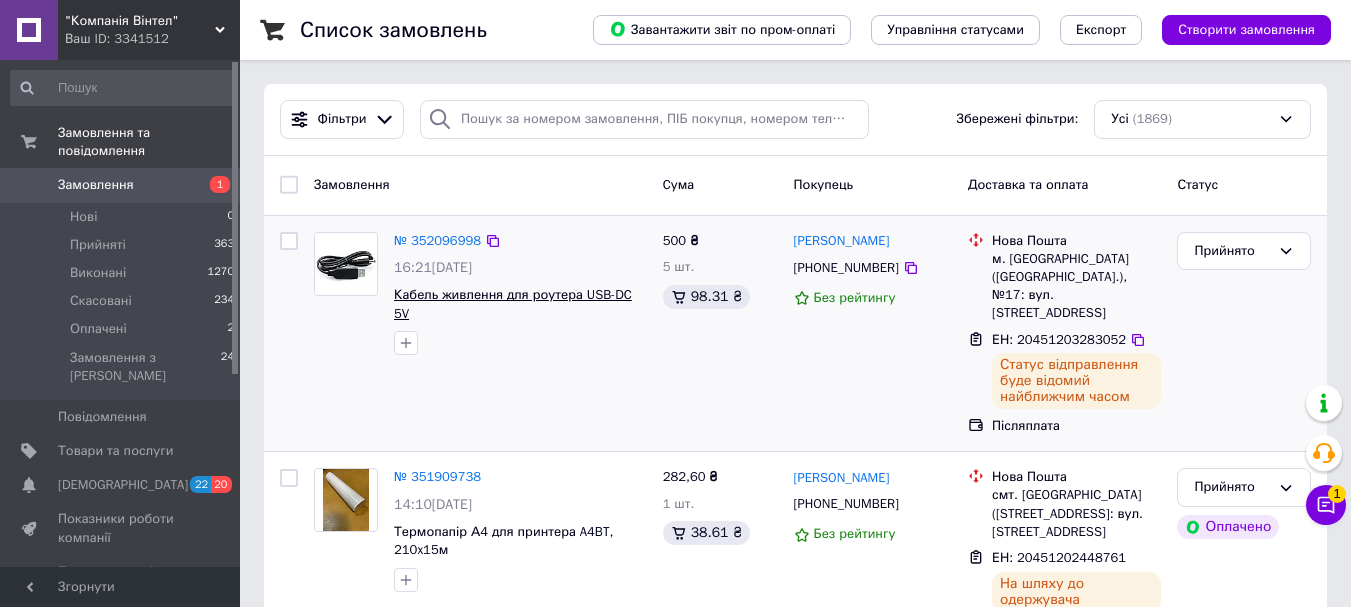 click on "Кабель живлення для роутера USB-DC 5V" at bounding box center (513, 304) 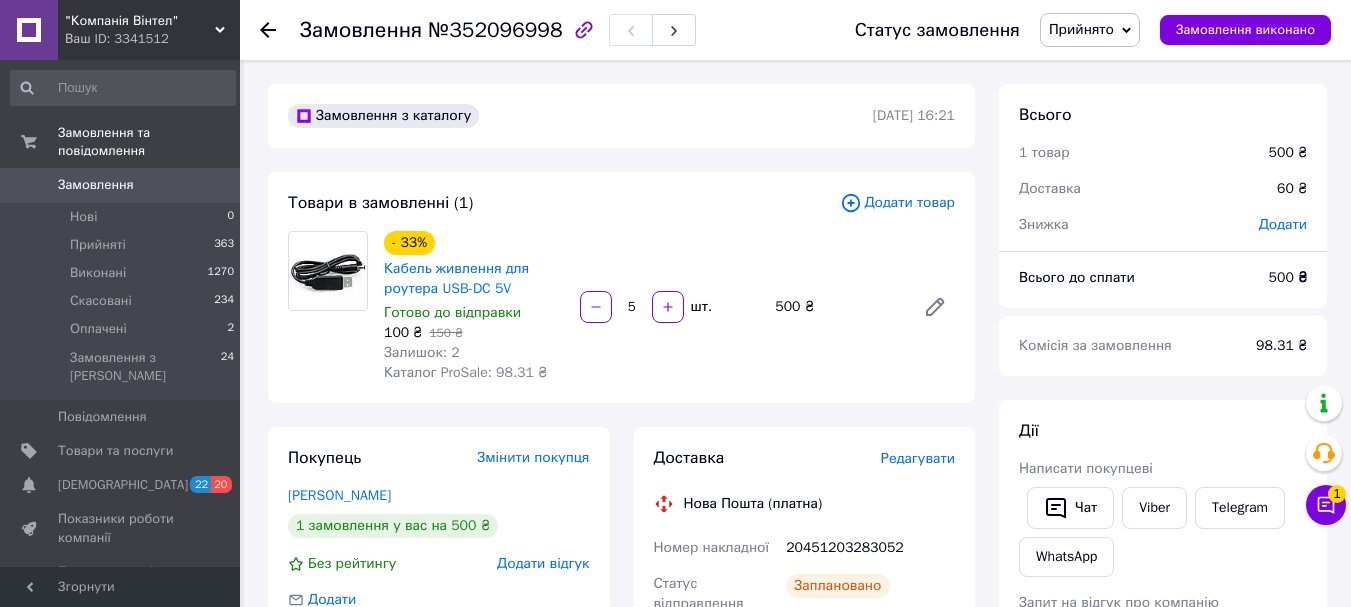 scroll, scrollTop: 0, scrollLeft: 0, axis: both 